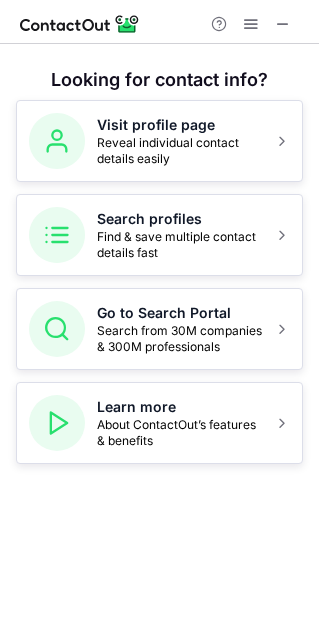 scroll, scrollTop: 0, scrollLeft: 0, axis: both 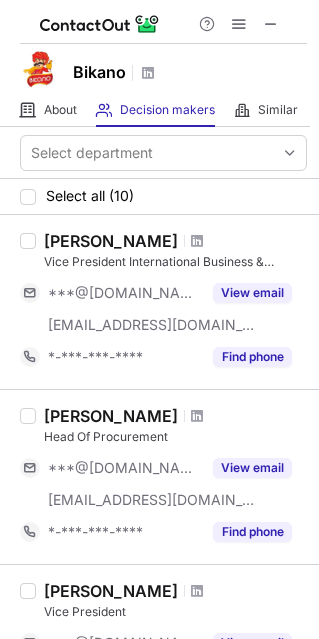 click at bounding box center [197, 241] 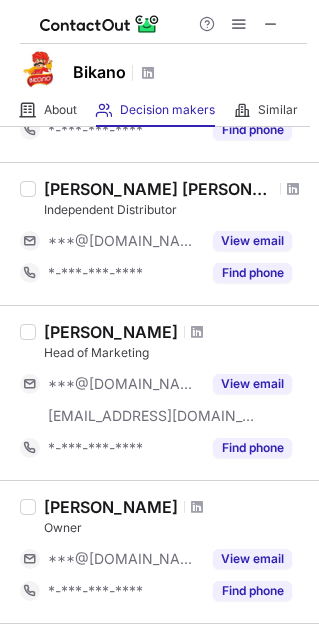 scroll, scrollTop: 575, scrollLeft: 0, axis: vertical 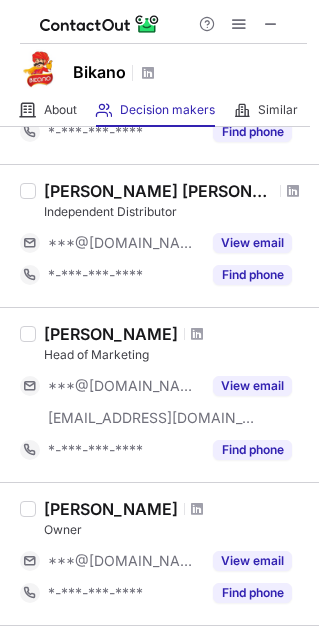 click at bounding box center (197, 334) 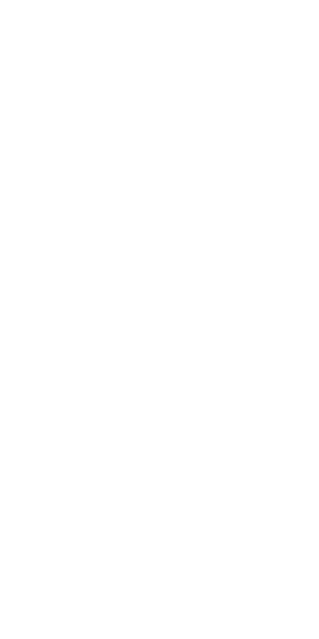 scroll, scrollTop: 0, scrollLeft: 0, axis: both 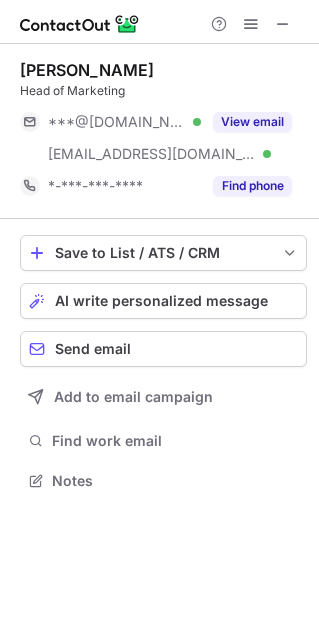 click on "View email" at bounding box center (252, 122) 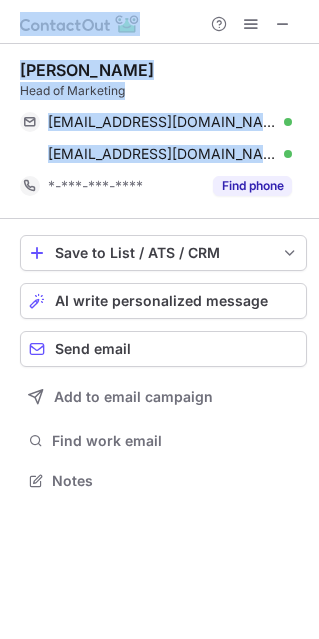 drag, startPoint x: 240, startPoint y: 154, endPoint x: -3, endPoint y: 47, distance: 265.5146 